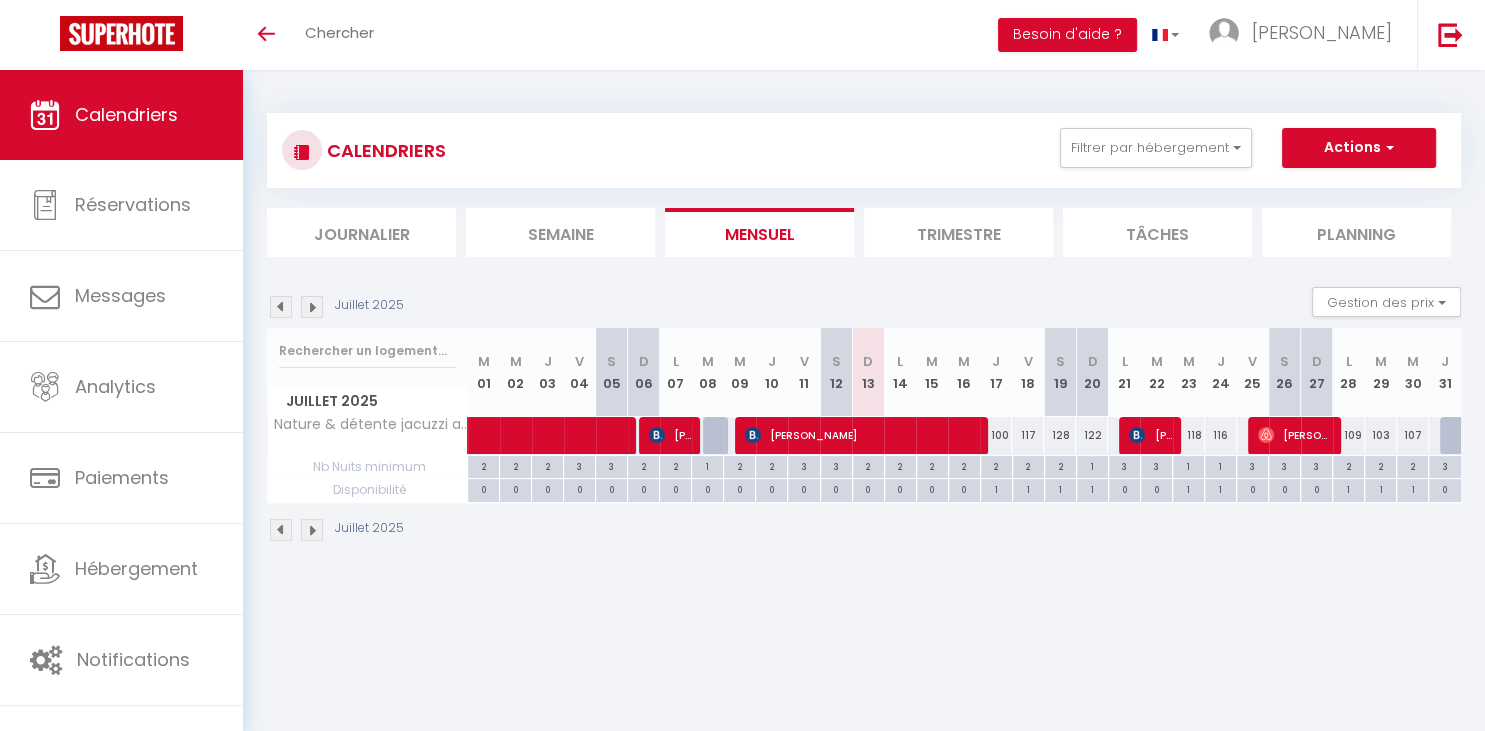 scroll, scrollTop: 0, scrollLeft: 0, axis: both 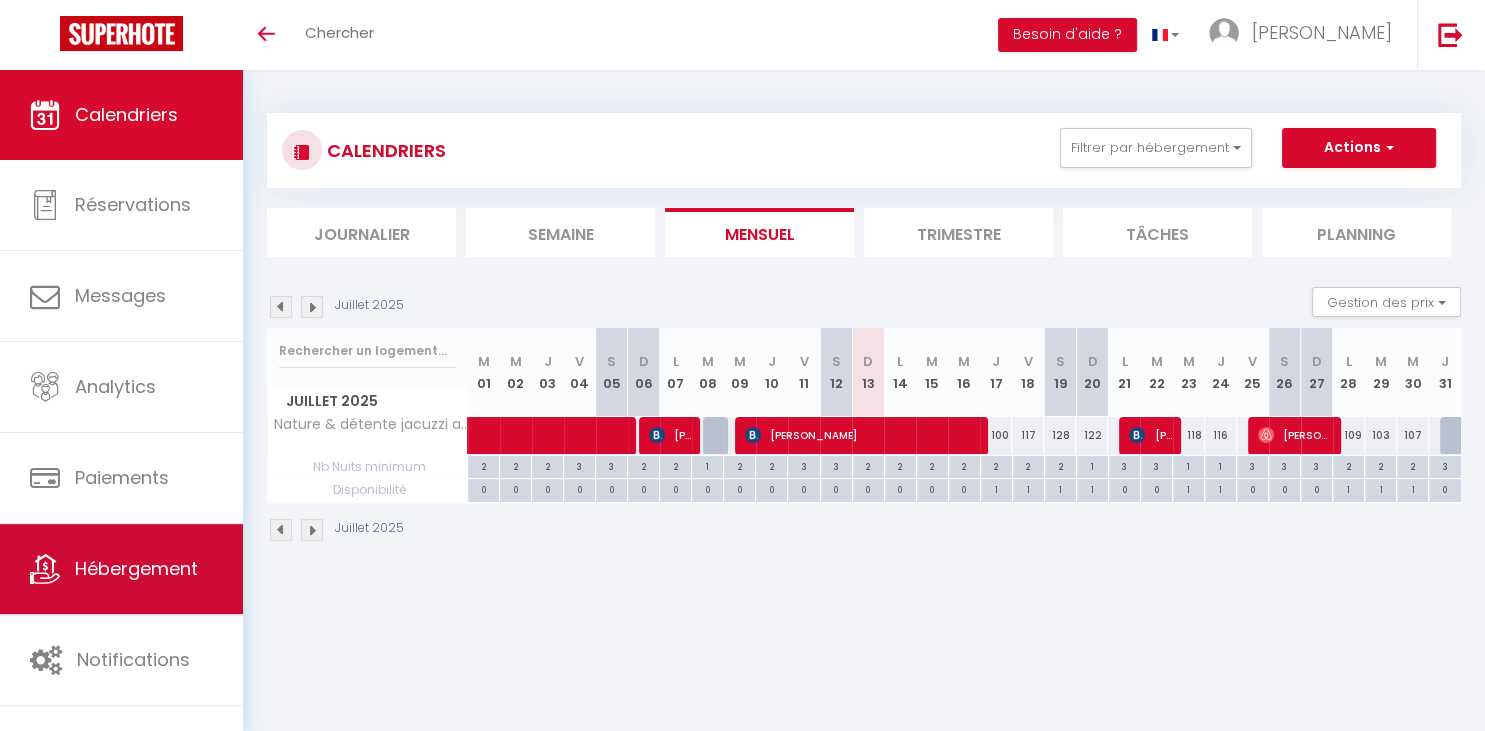 click on "Hébergement" at bounding box center (121, 569) 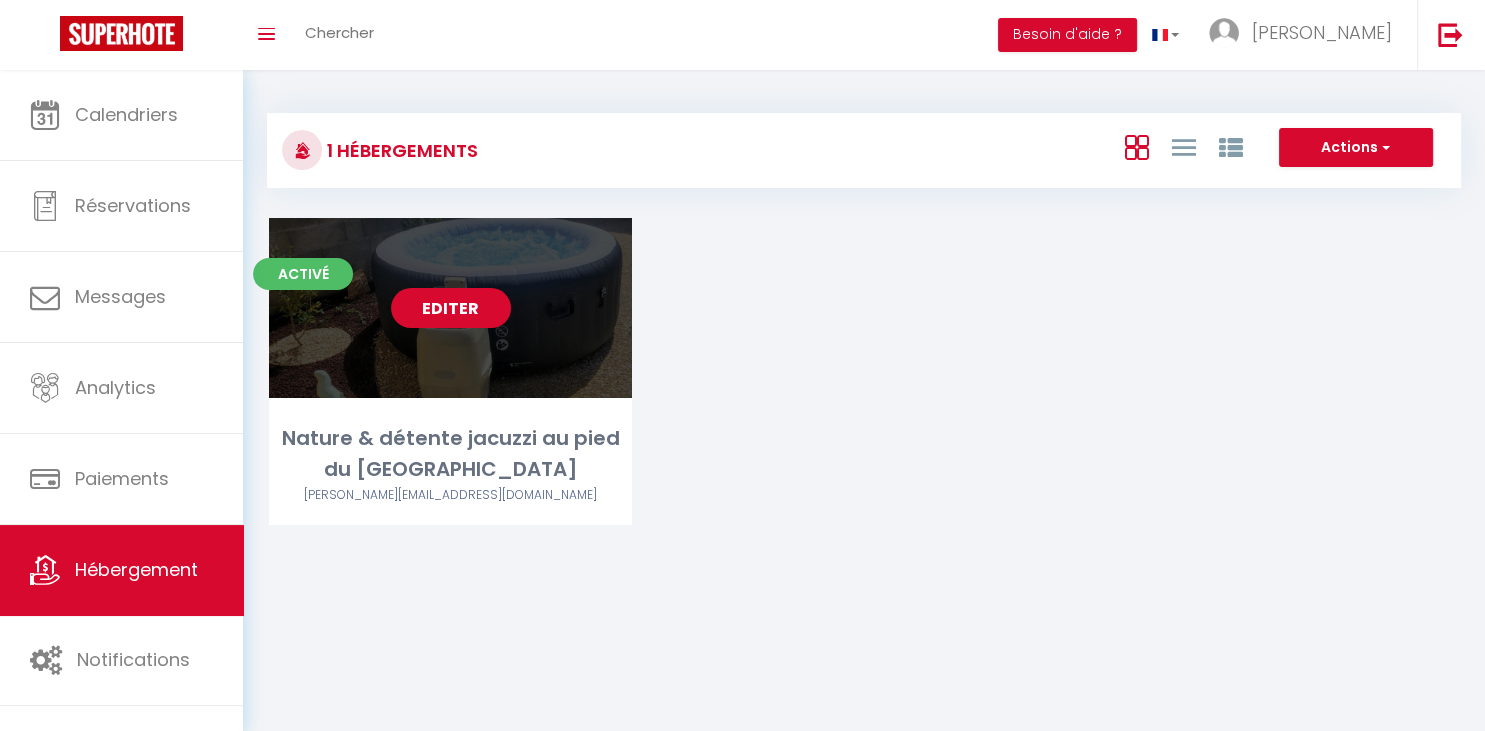 click on "Editer" at bounding box center [451, 308] 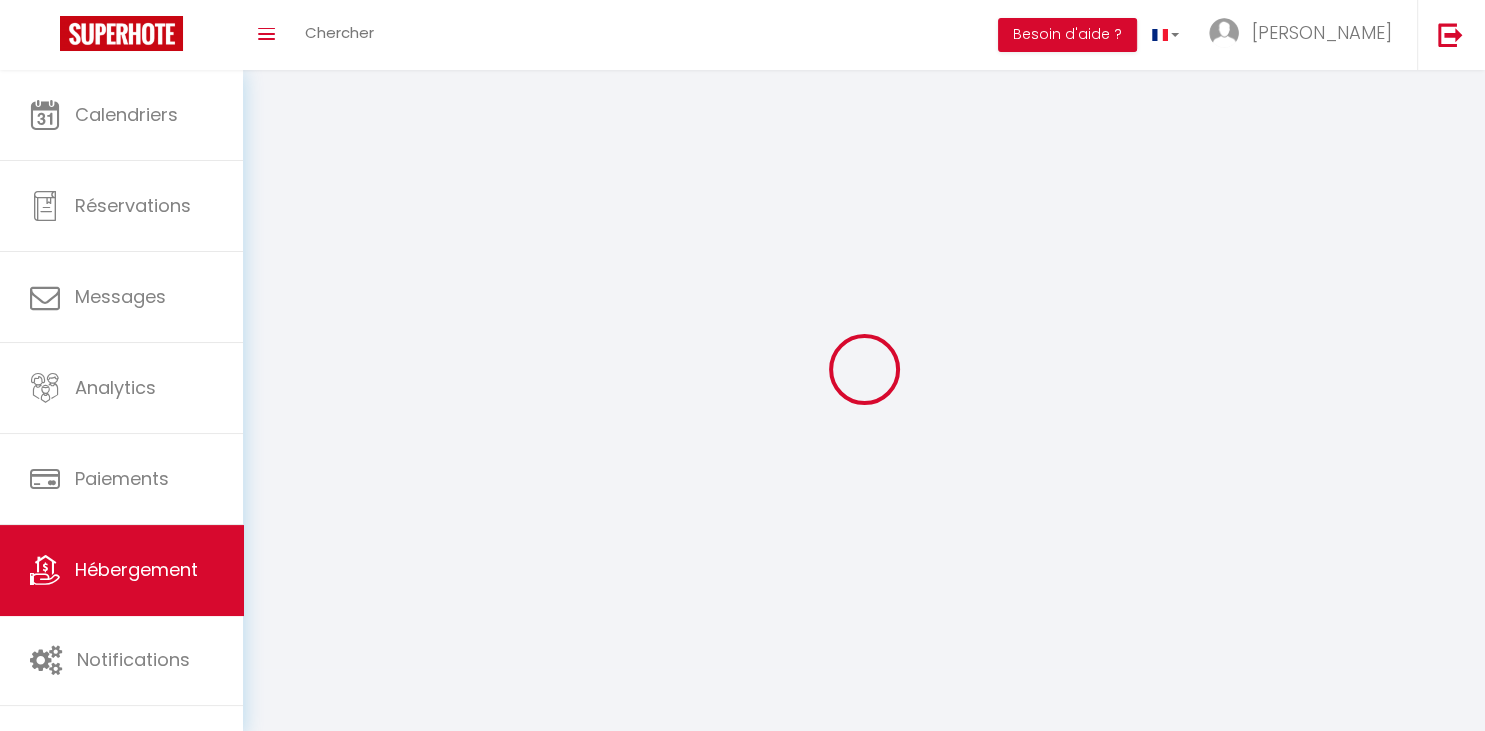 select 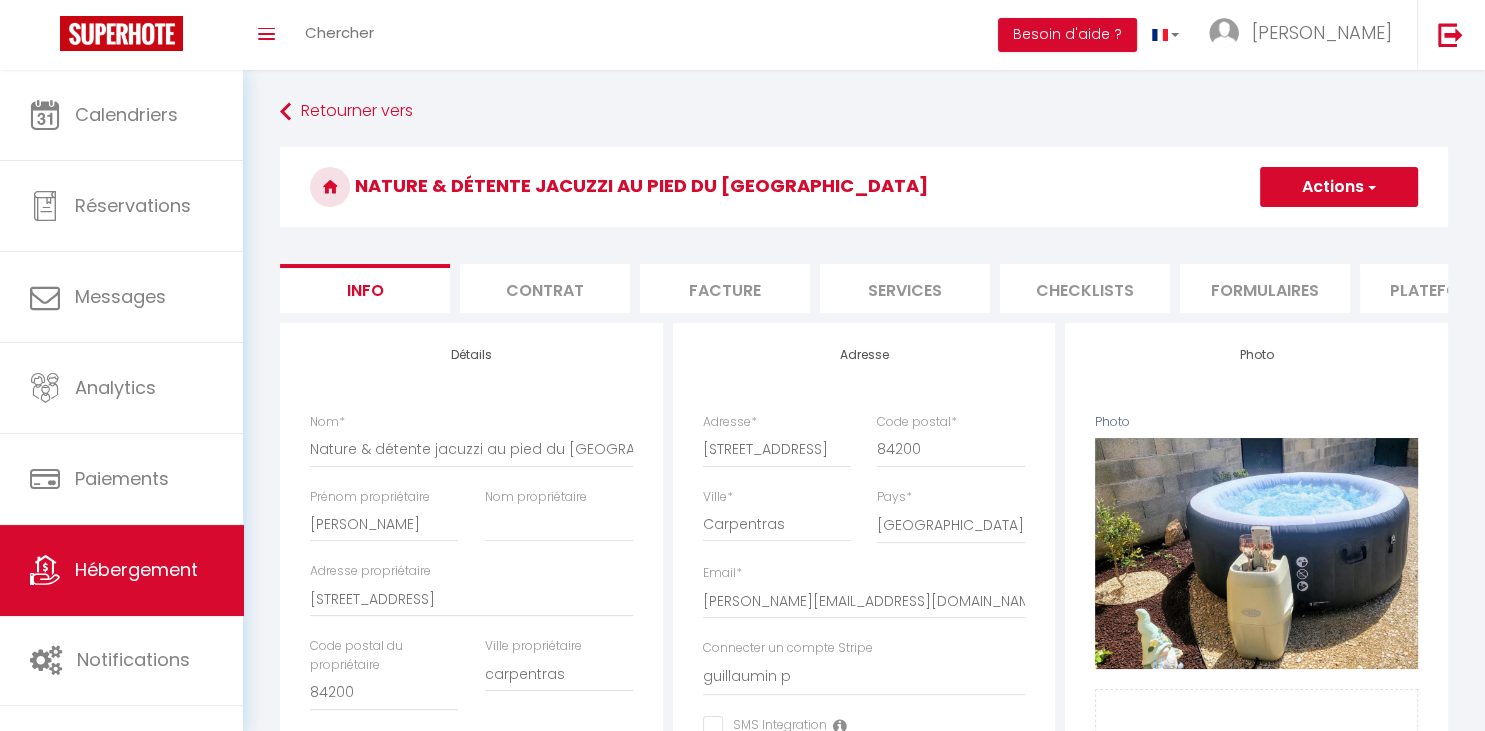 click on "Plateformes" at bounding box center (1445, 288) 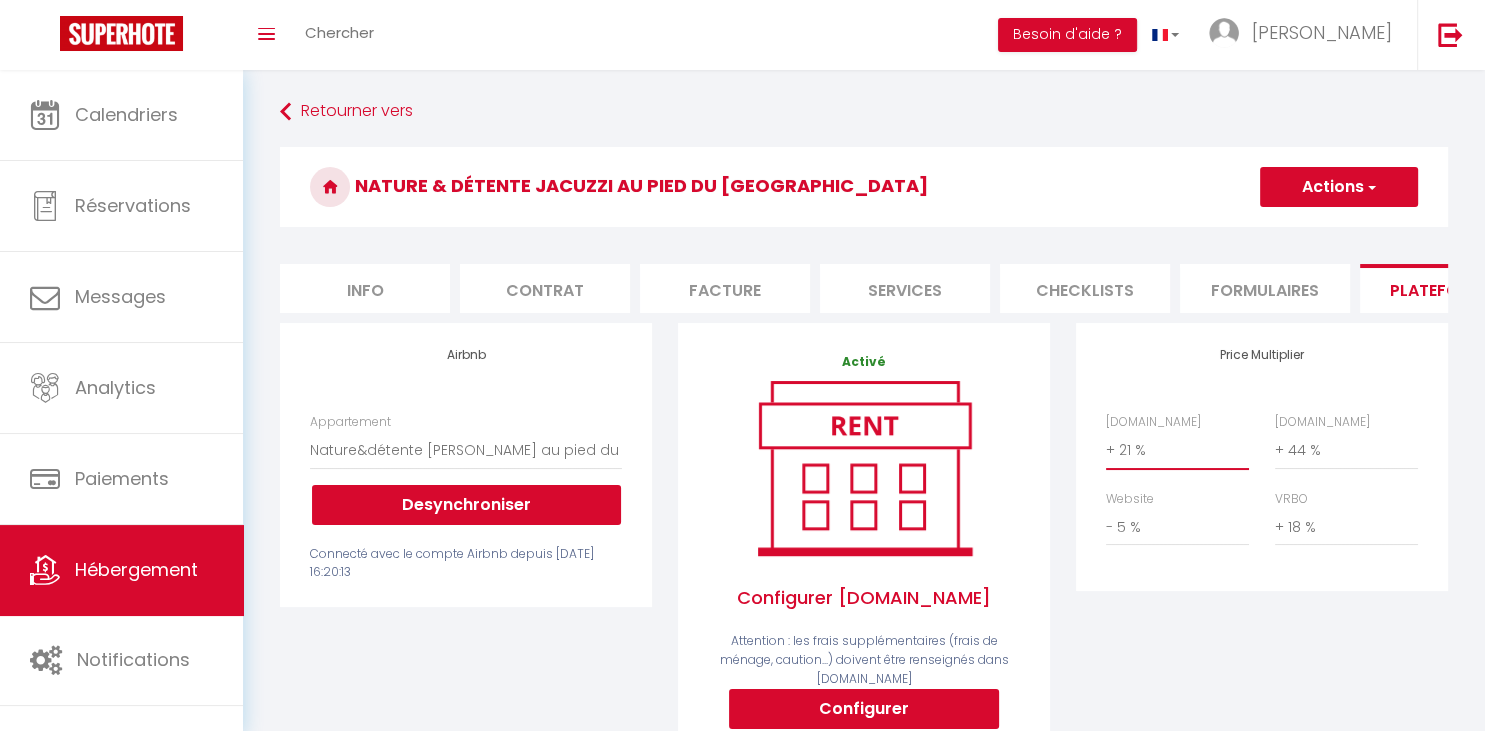 click on "0
+ 1 %
+ 2 %
+ 3 %
+ 4 %
+ 5 %
+ 6 %
+ 7 %
+ 8 %
+ 9 %" at bounding box center (1177, 450) 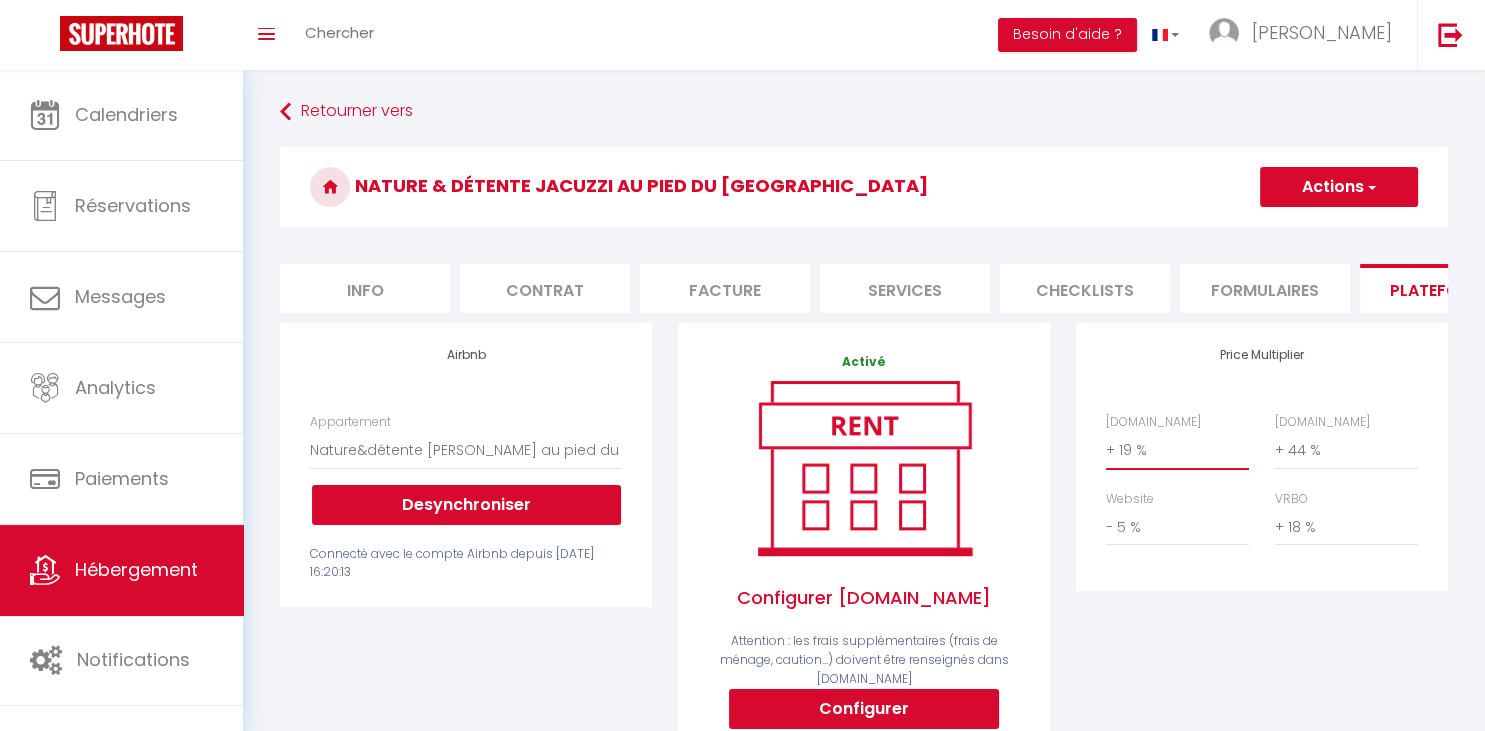 click on "+ 19 %" at bounding box center [0, 0] 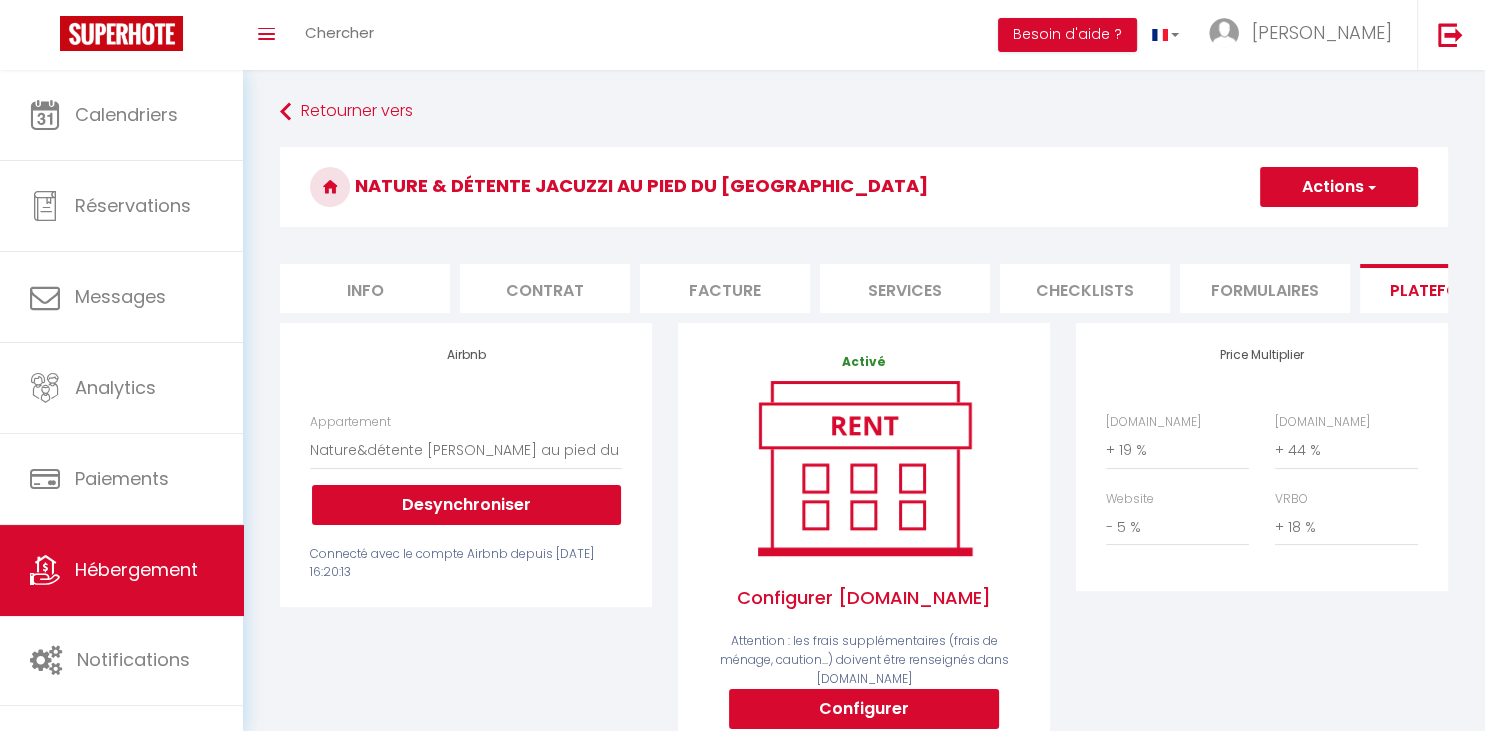 click on "Actions" at bounding box center [1339, 187] 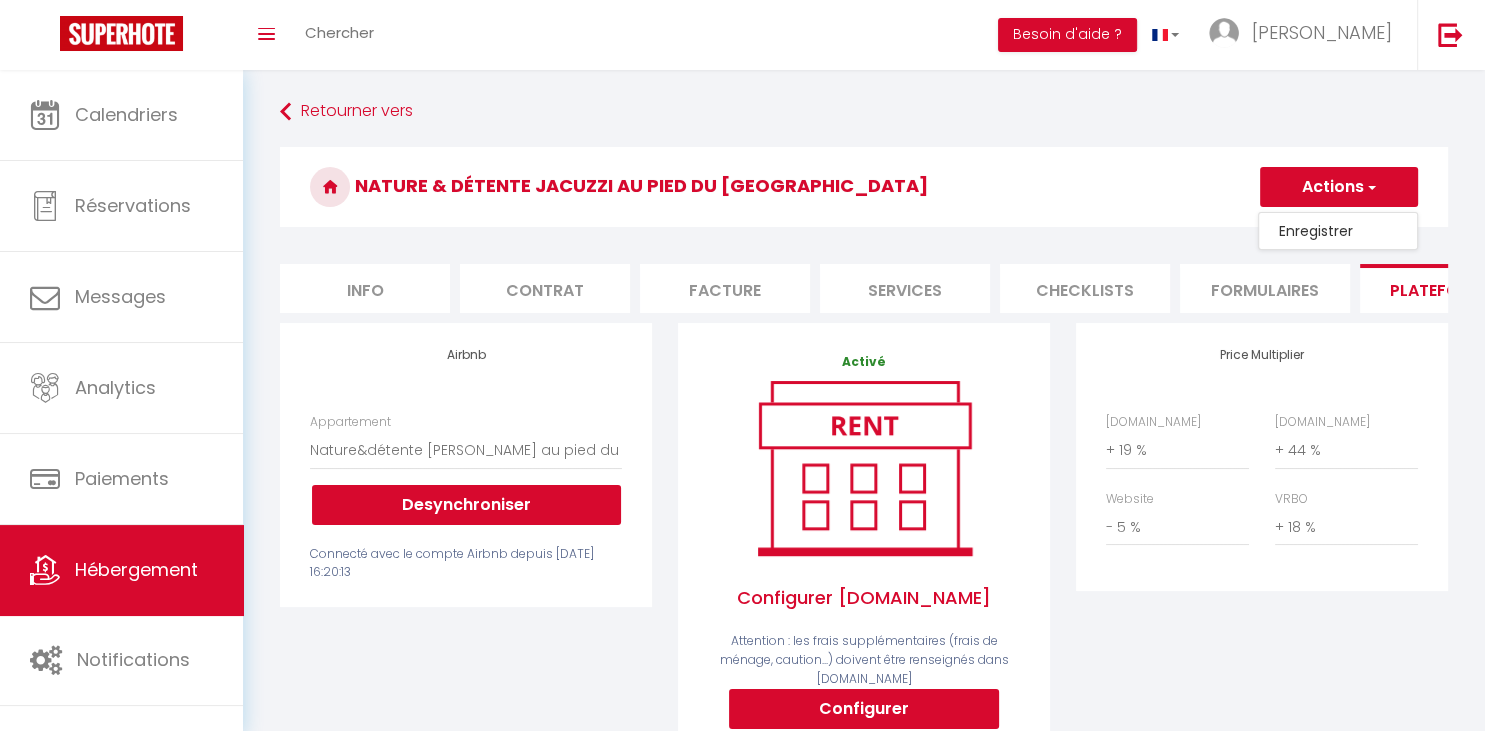 click on "Enregistrer" at bounding box center [1338, 231] 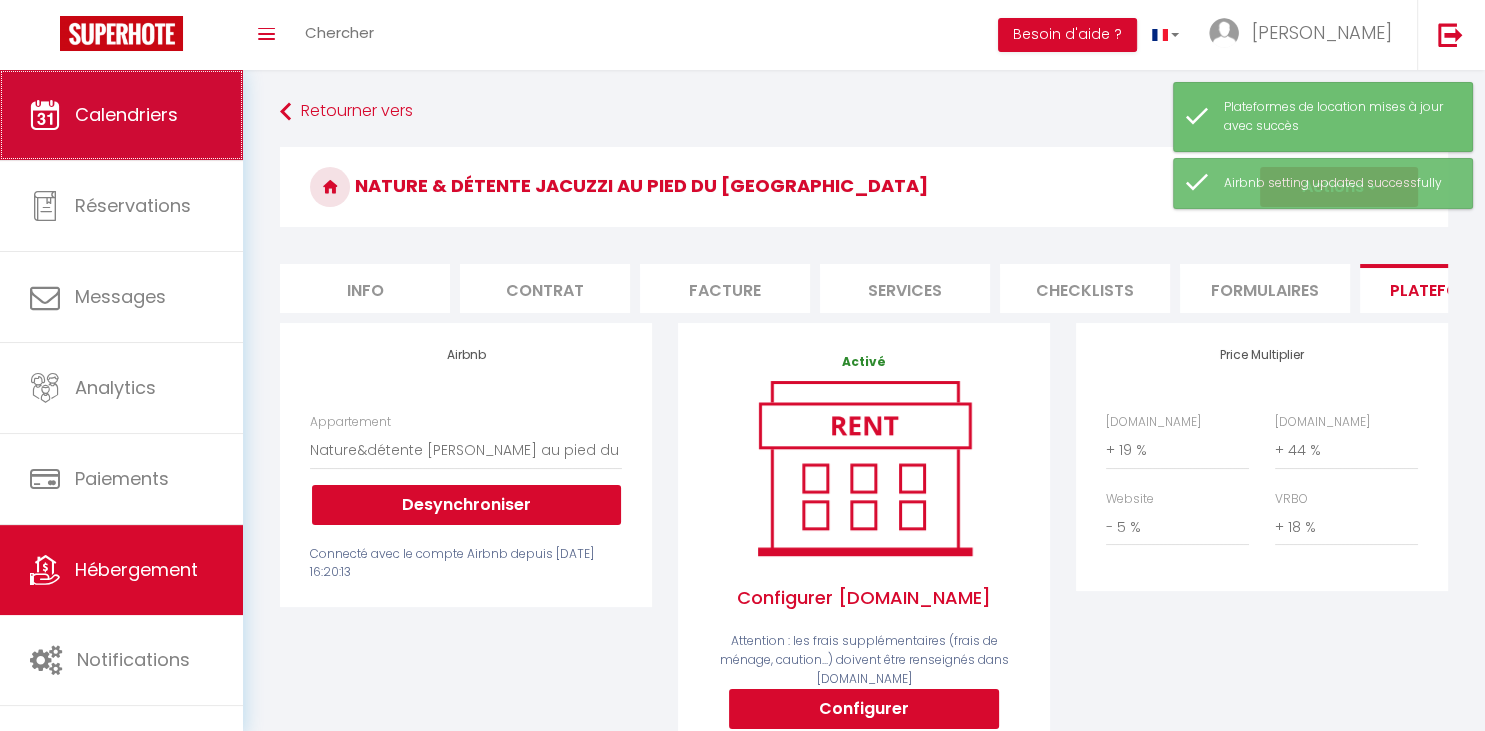 click on "Calendriers" at bounding box center (126, 114) 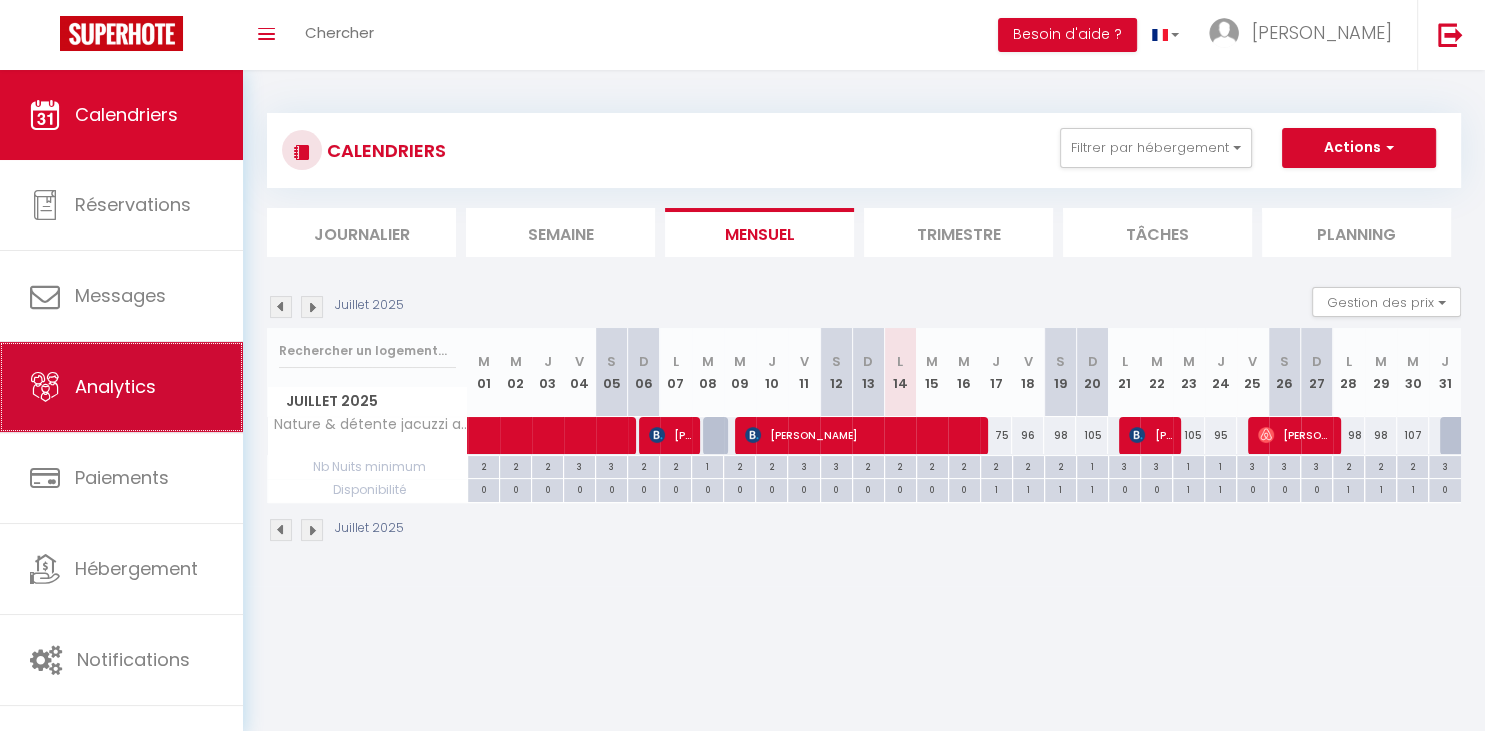 click on "Analytics" at bounding box center (121, 387) 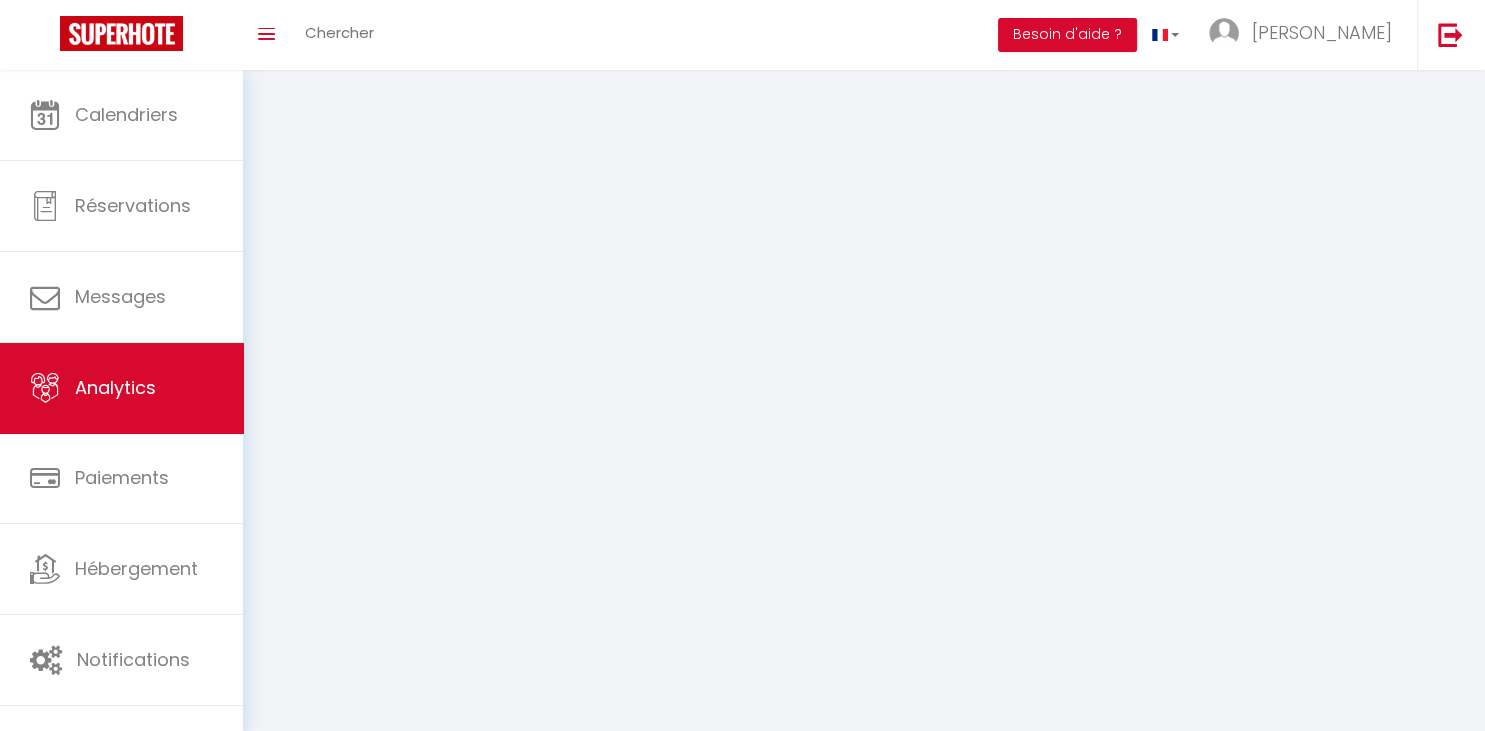 select on "2025" 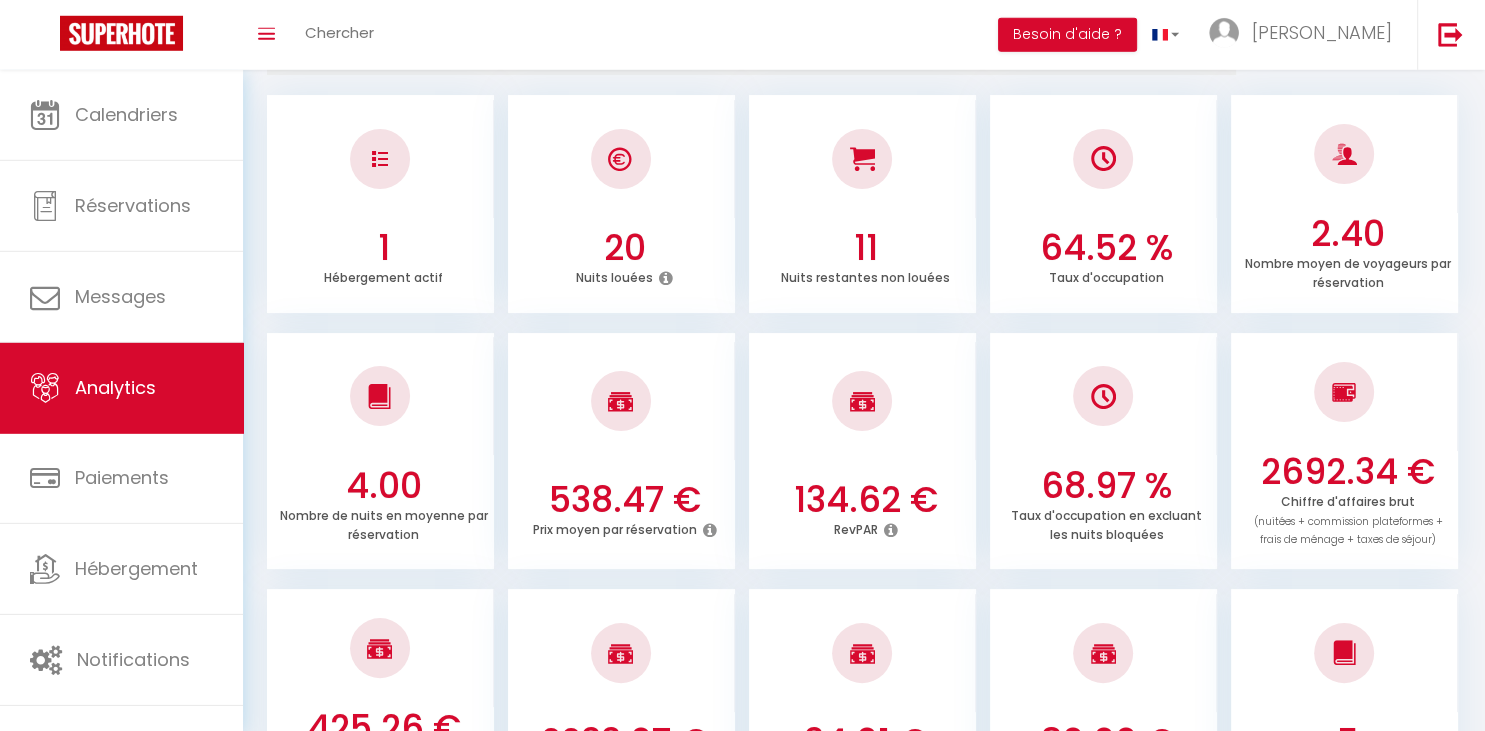 scroll, scrollTop: 300, scrollLeft: 0, axis: vertical 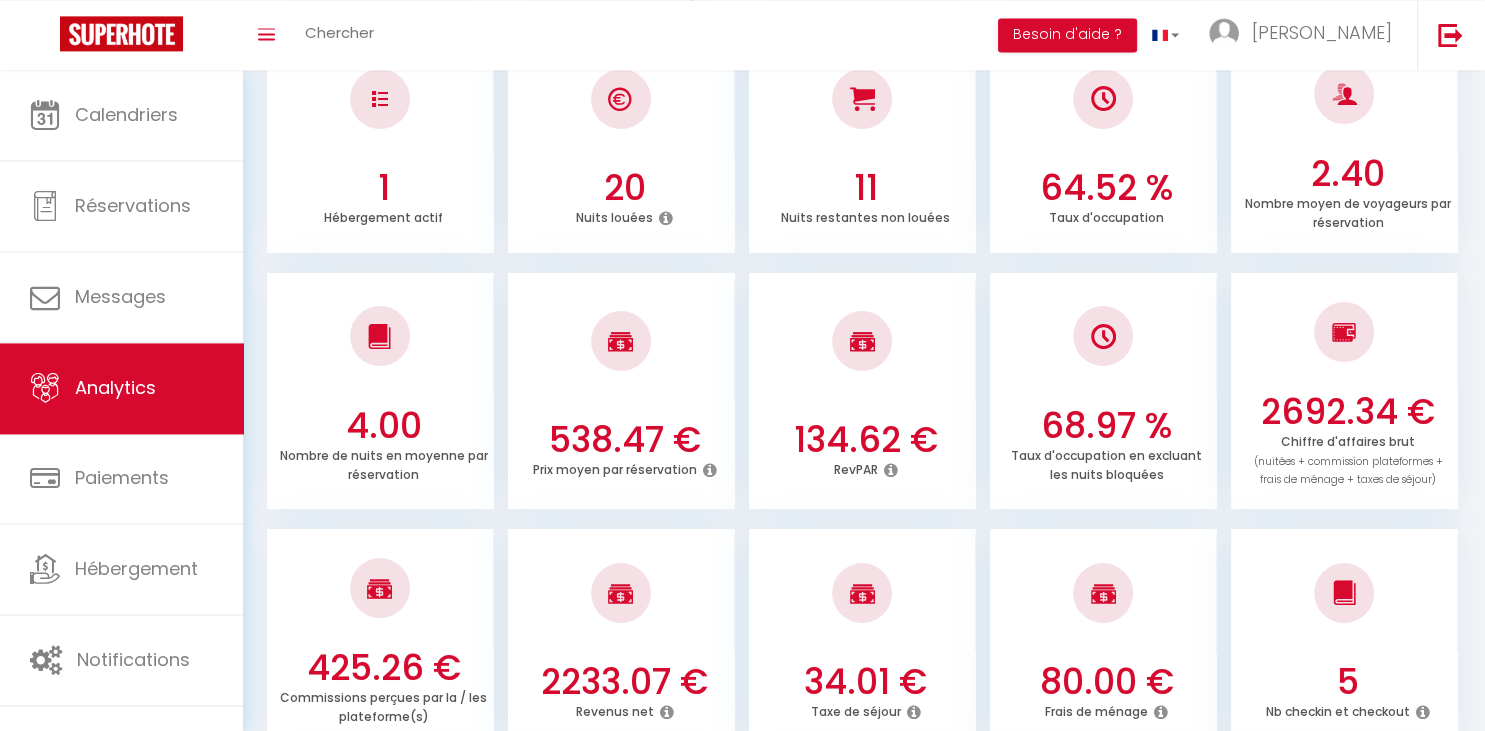 click at bounding box center (891, 470) 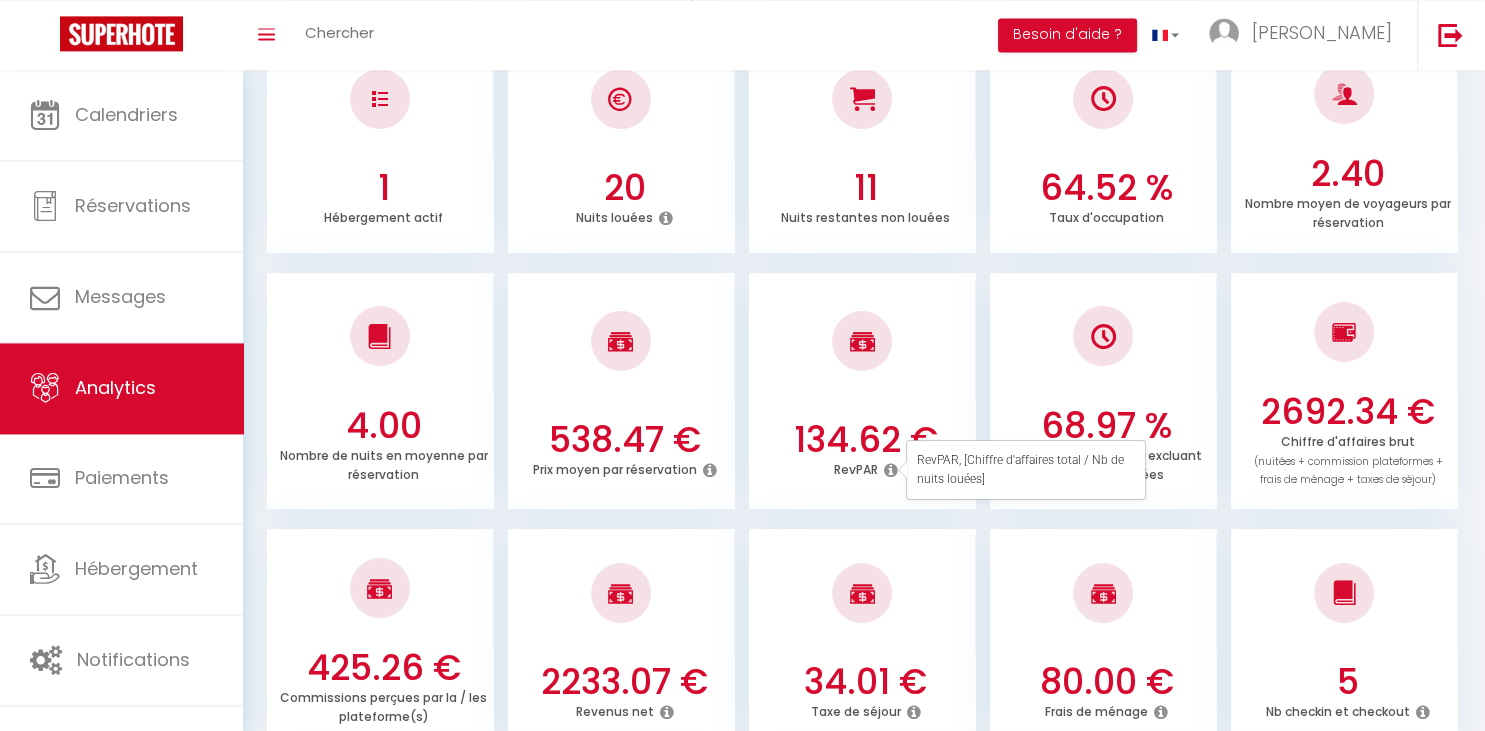 drag, startPoint x: 891, startPoint y: 468, endPoint x: 1154, endPoint y: 420, distance: 267.34436 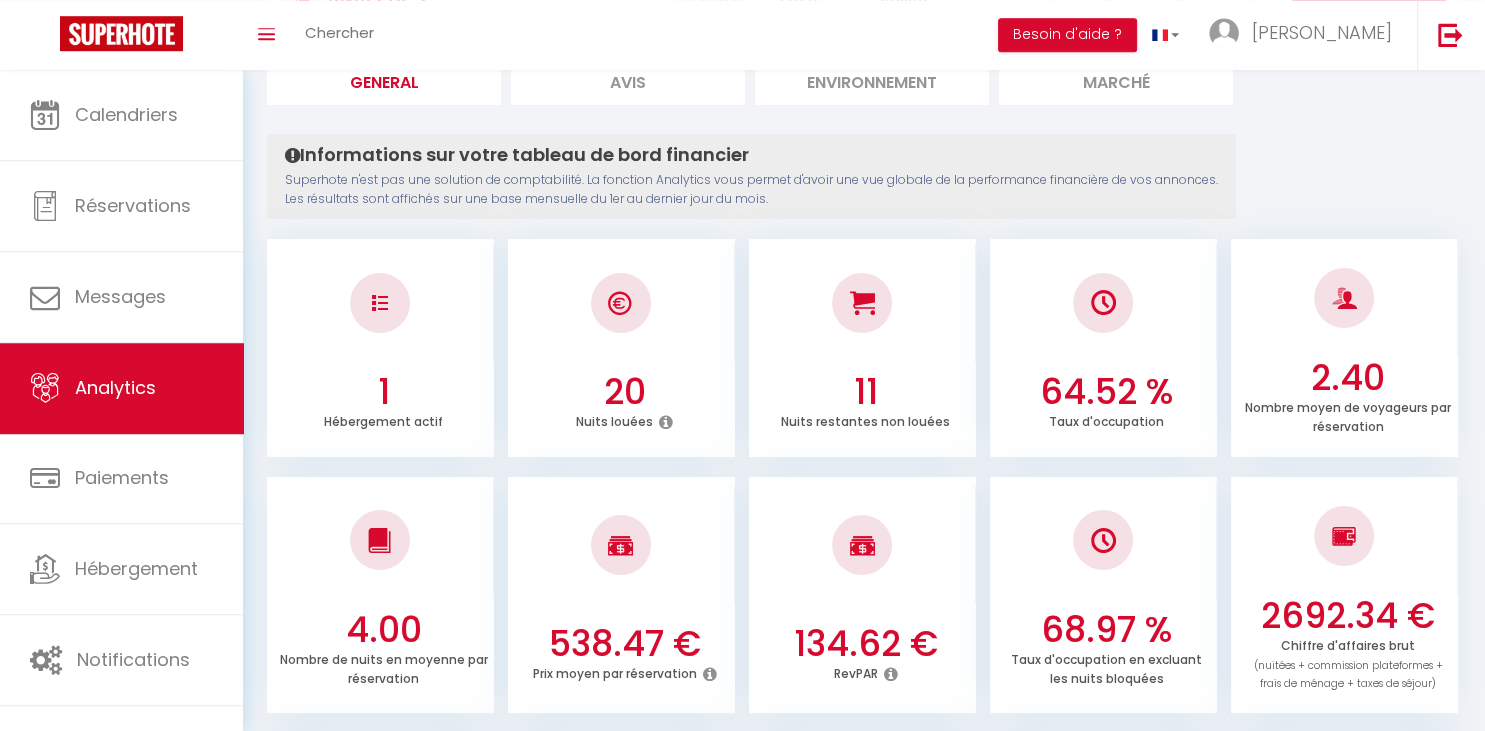 scroll, scrollTop: 20, scrollLeft: 0, axis: vertical 